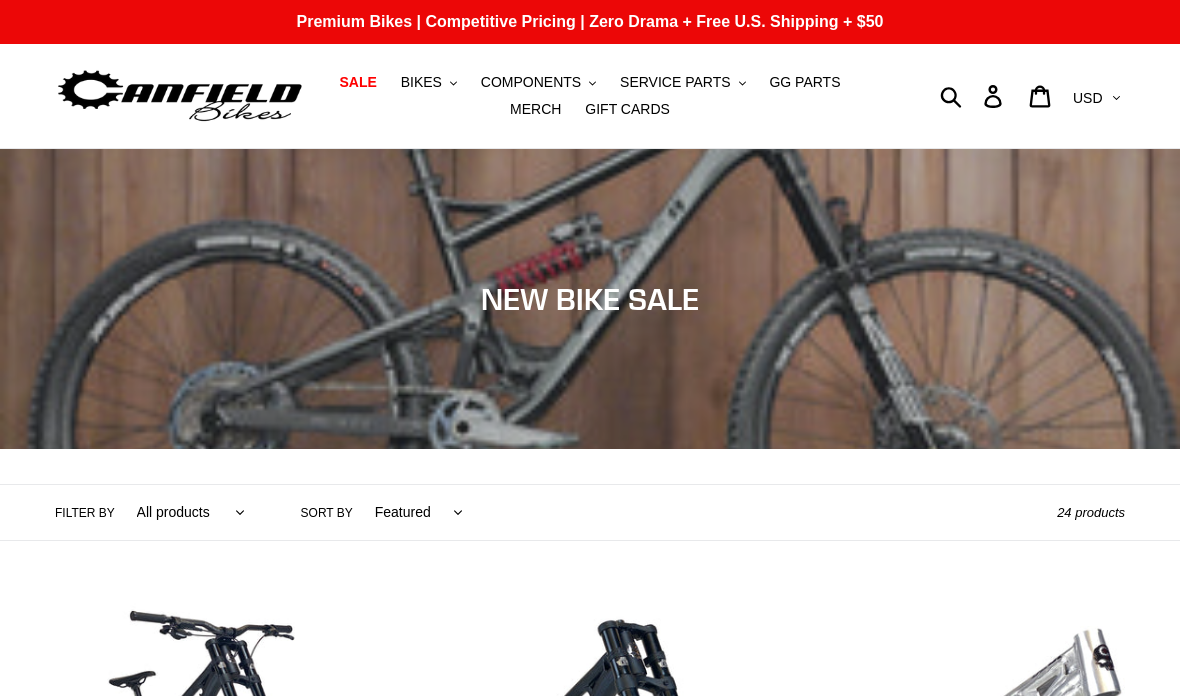 scroll, scrollTop: 0, scrollLeft: 0, axis: both 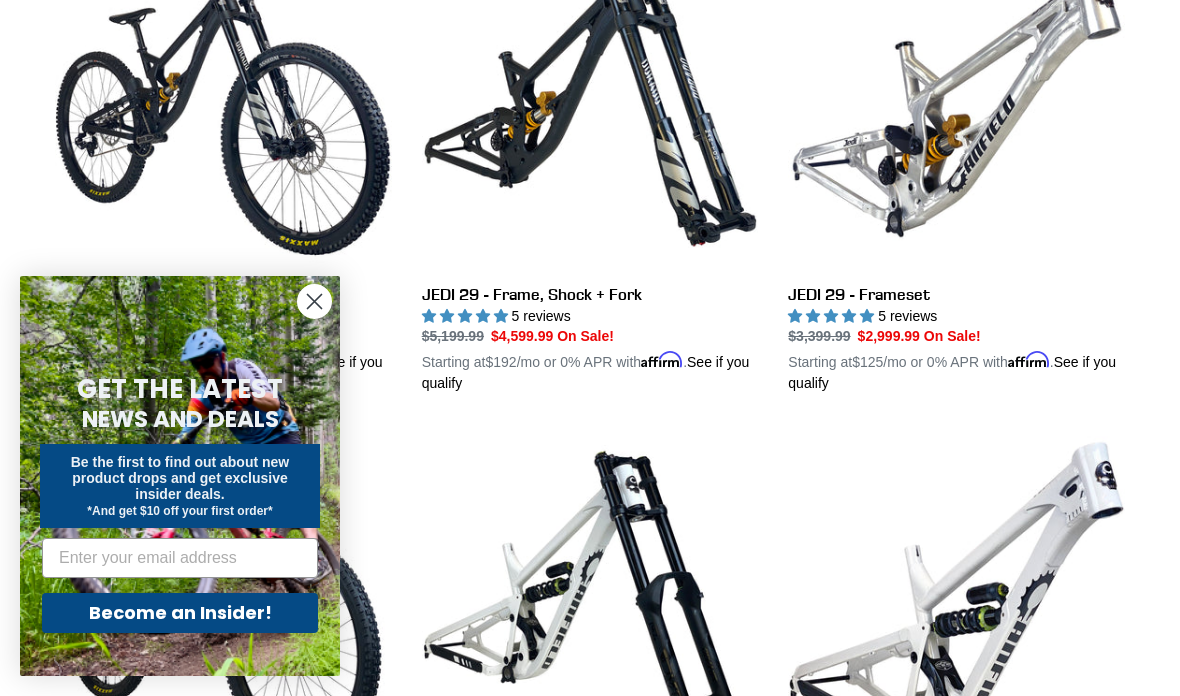 click 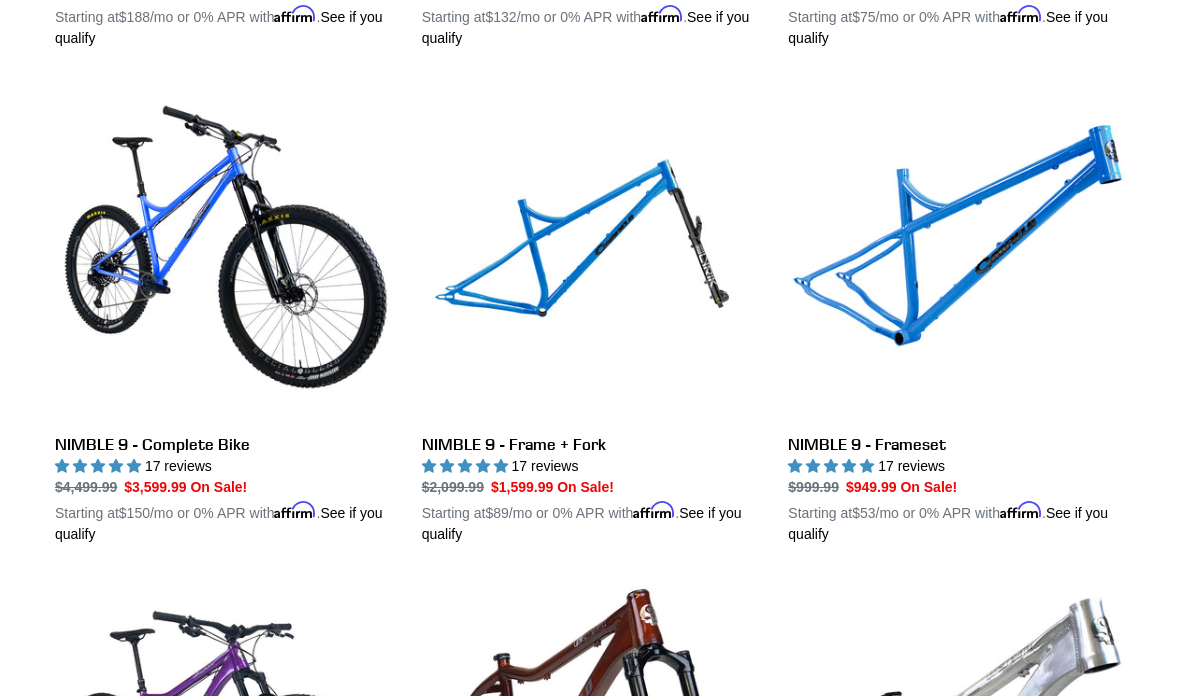 scroll, scrollTop: 3490, scrollLeft: 0, axis: vertical 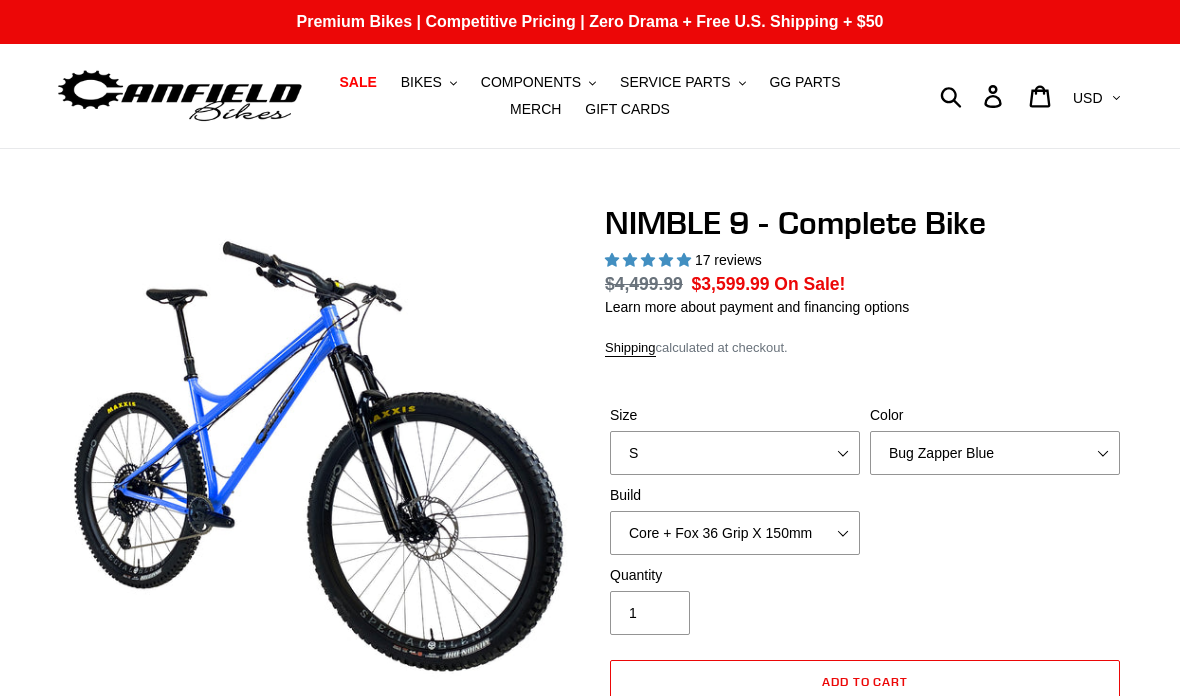 select on "highest-rating" 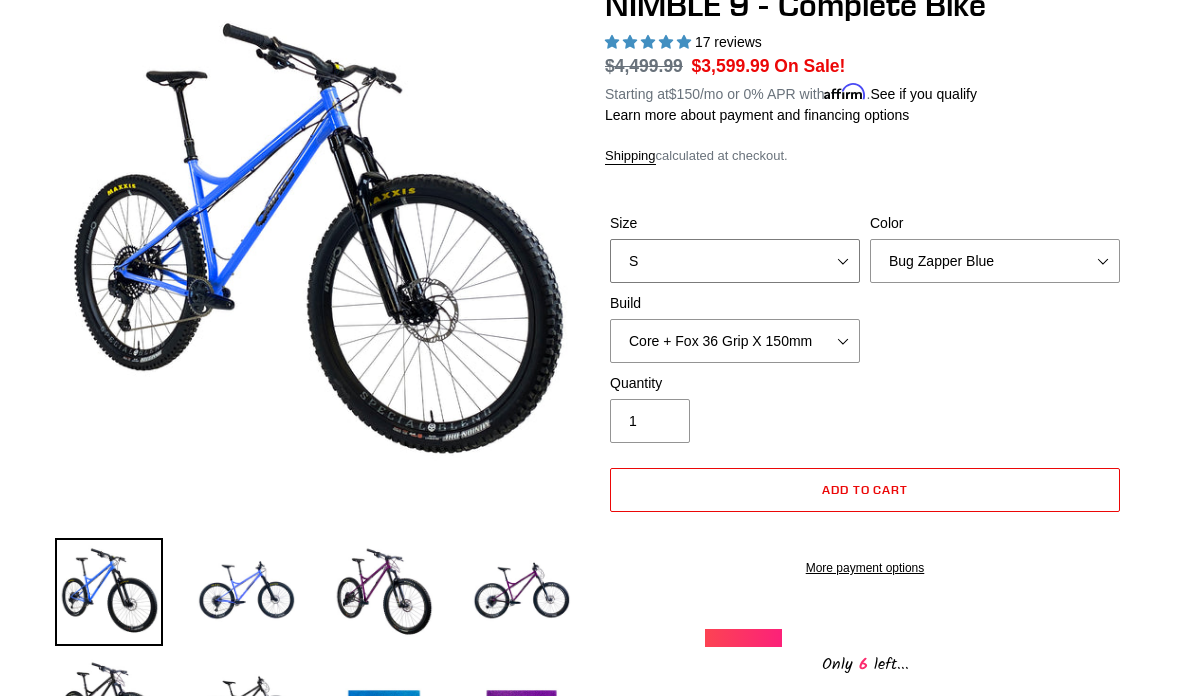 click on "S
M
L
XL" at bounding box center [735, 262] 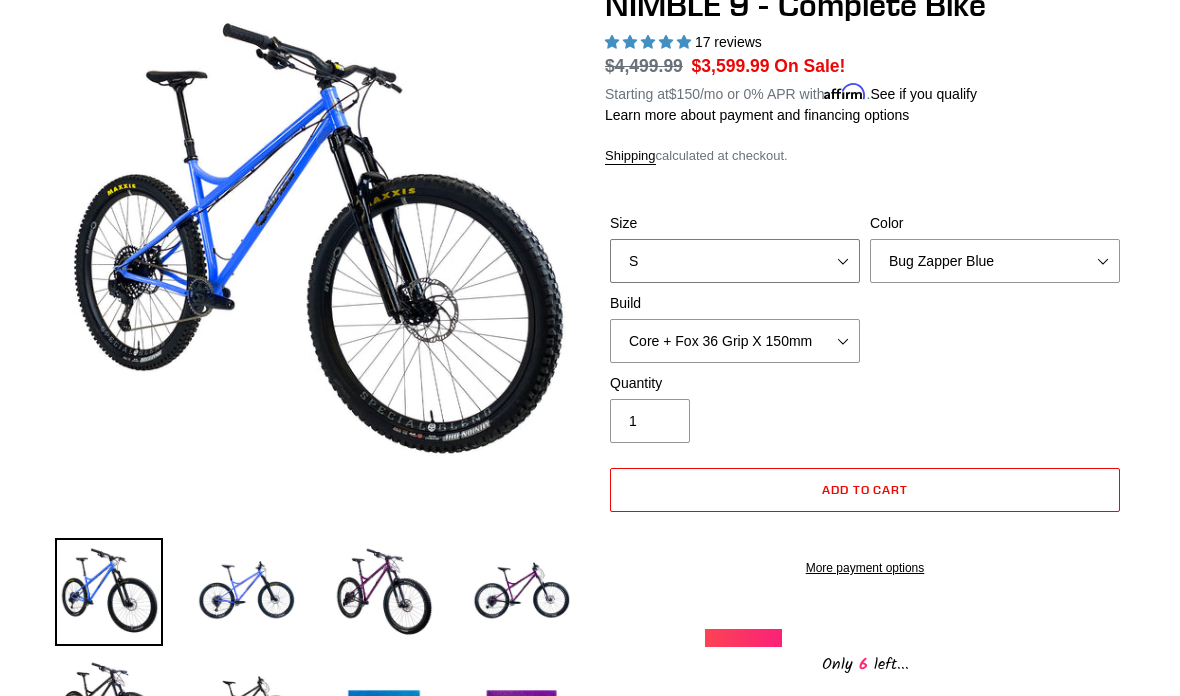 select on "L" 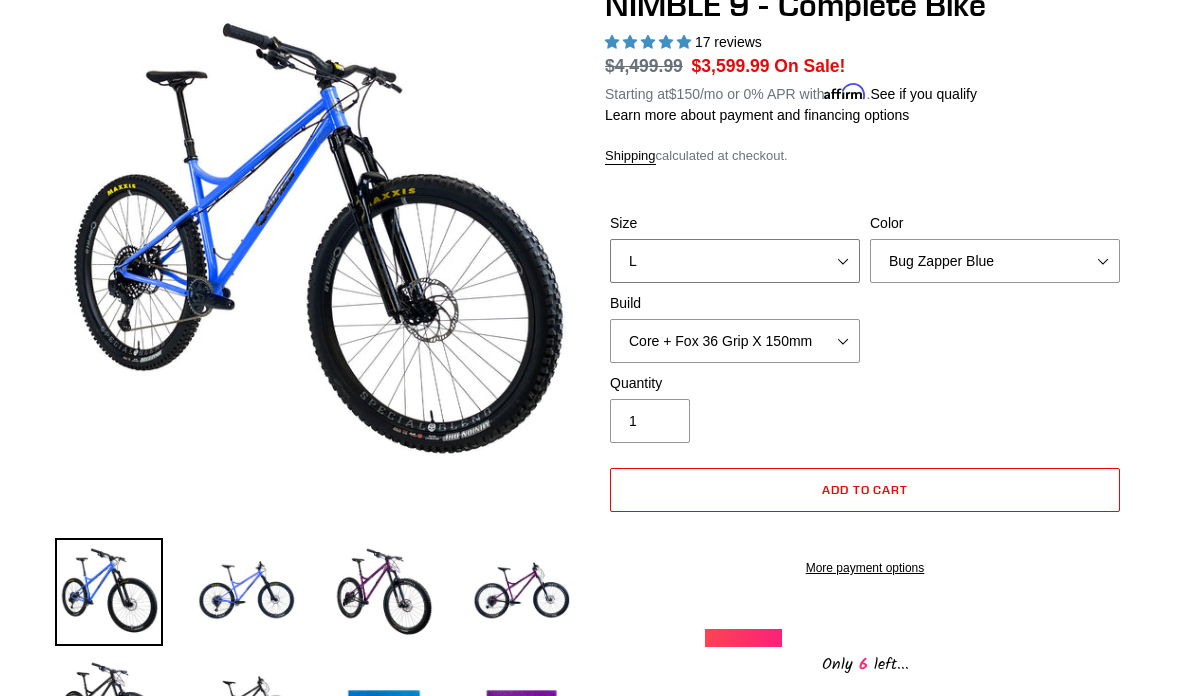 scroll, scrollTop: 298, scrollLeft: 0, axis: vertical 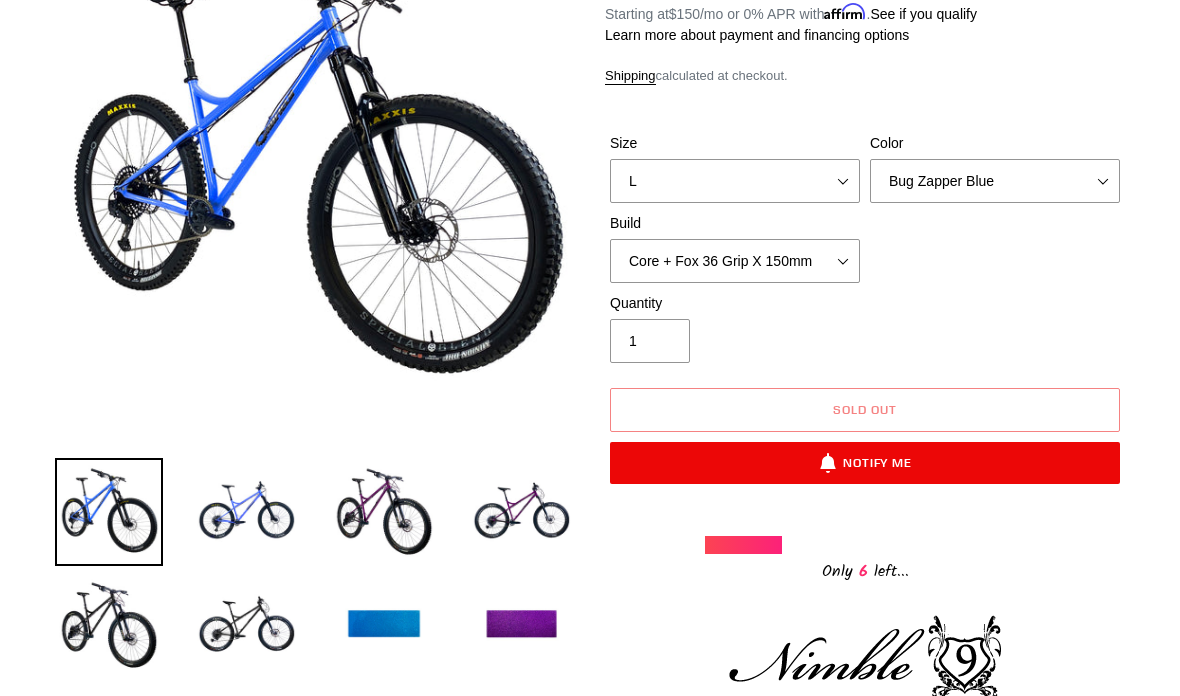 click at bounding box center [522, 626] 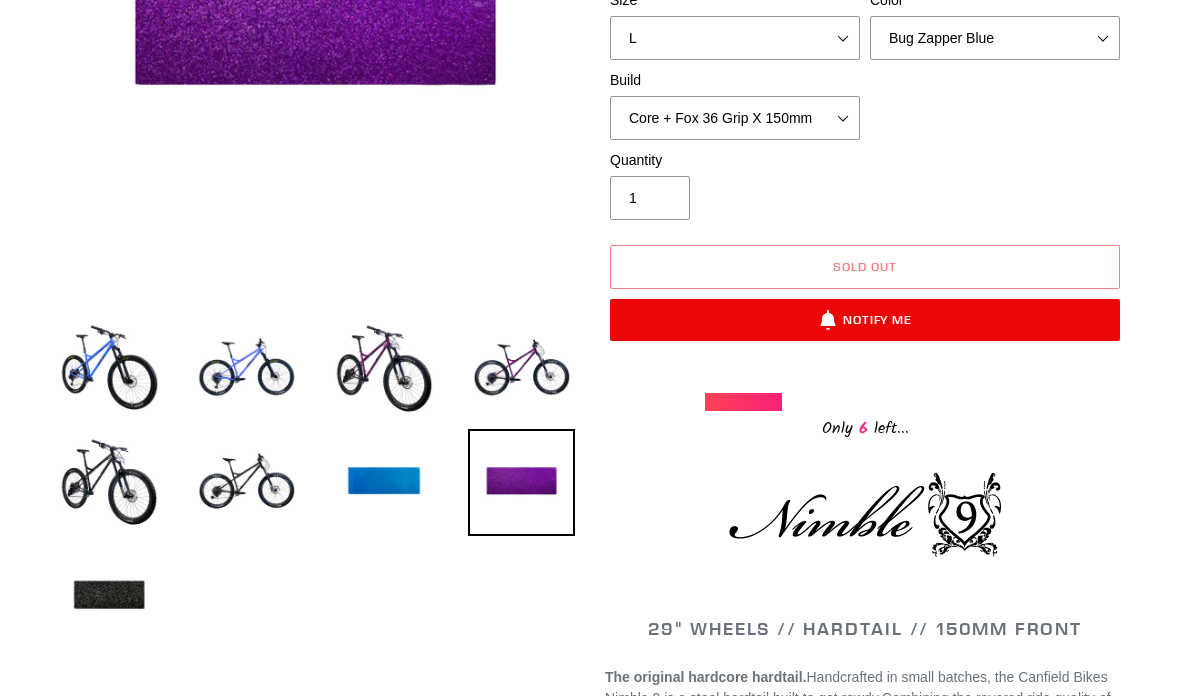 scroll, scrollTop: 441, scrollLeft: 0, axis: vertical 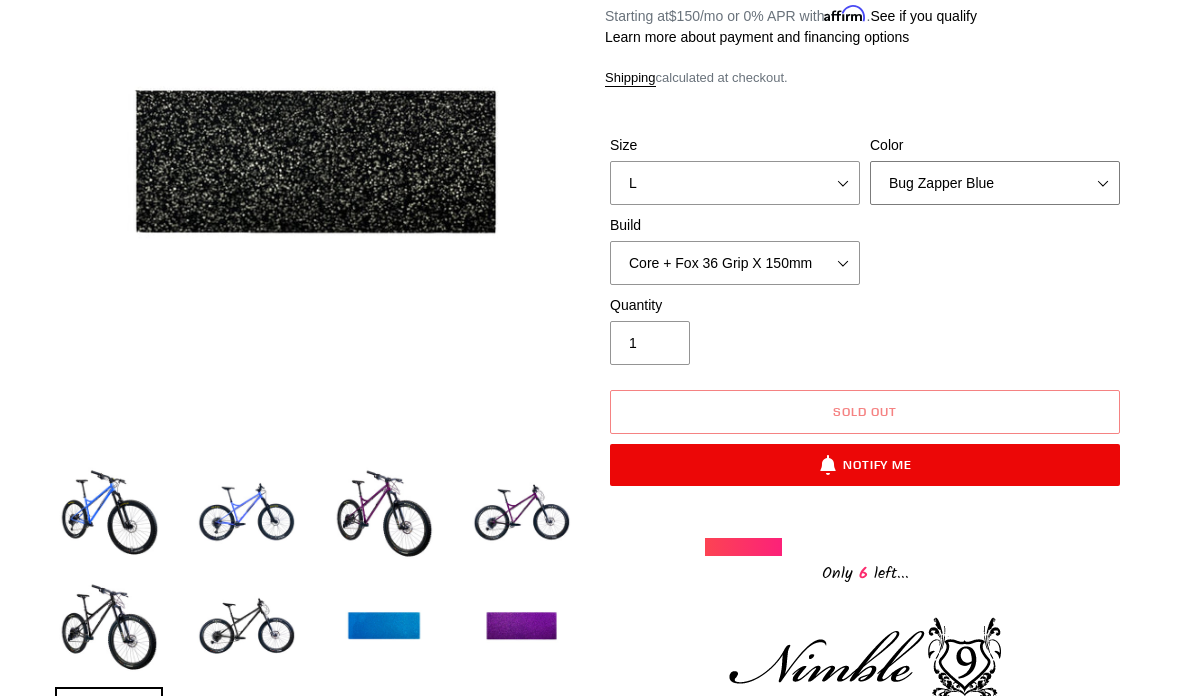 click on "Bug Zapper Blue
Purple Haze - Sold Out
Galaxy Black" at bounding box center [995, 183] 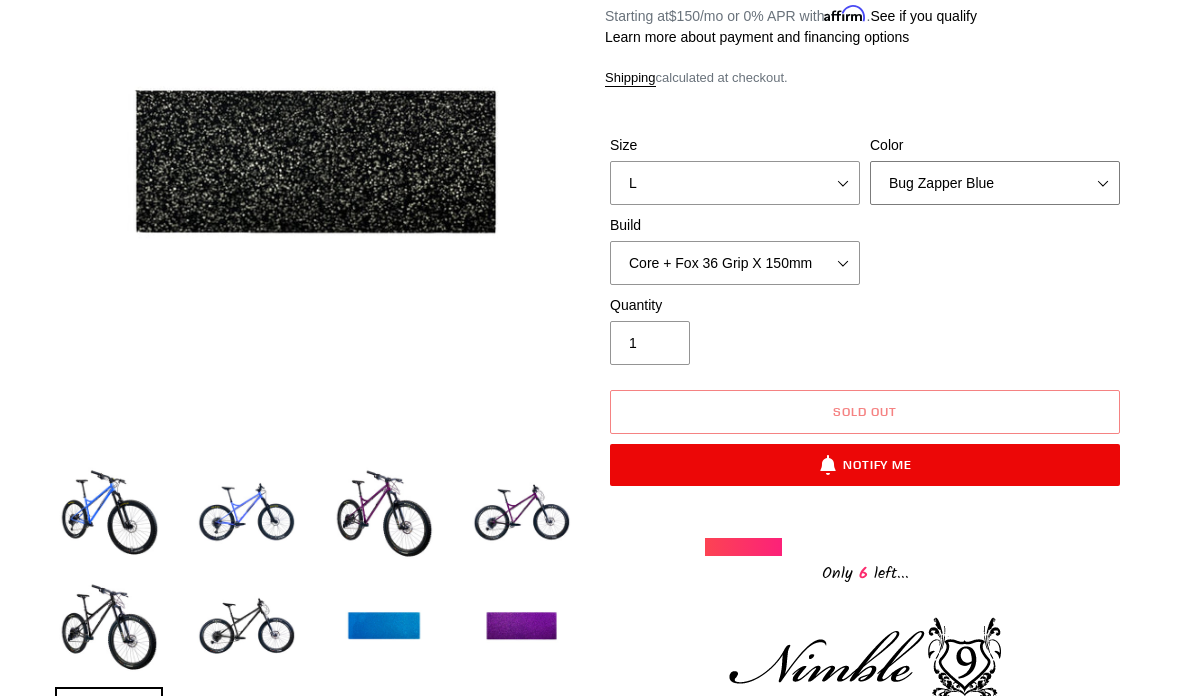 select on "Galaxy Black" 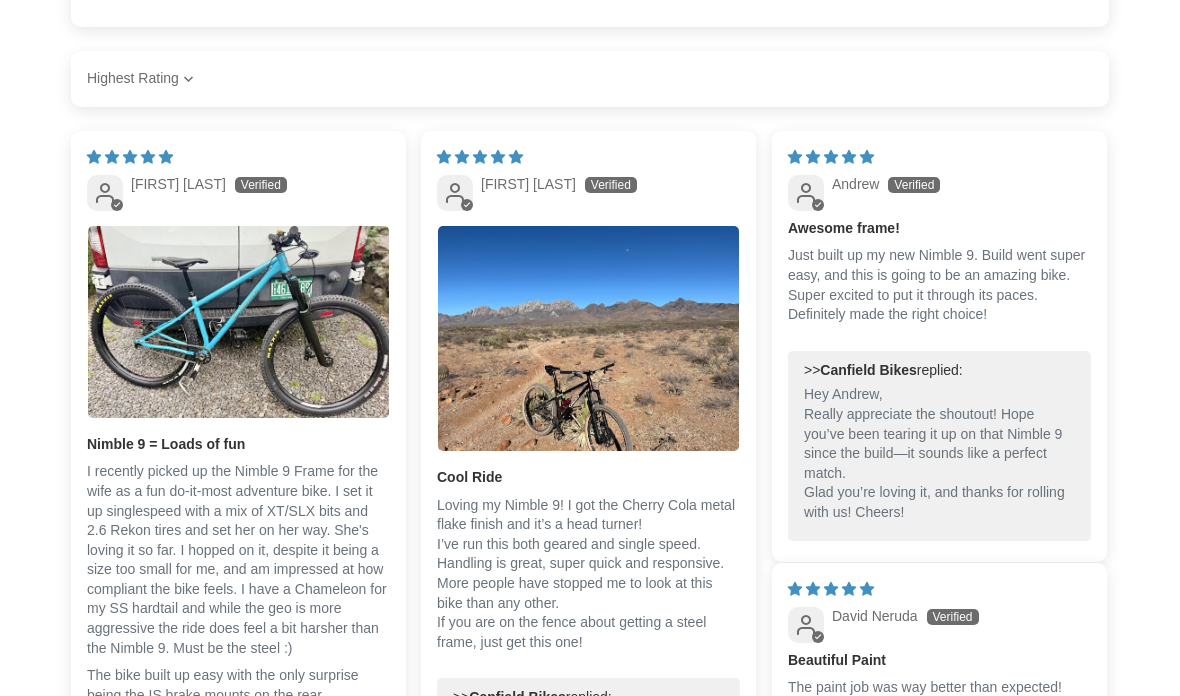 scroll, scrollTop: 3790, scrollLeft: 0, axis: vertical 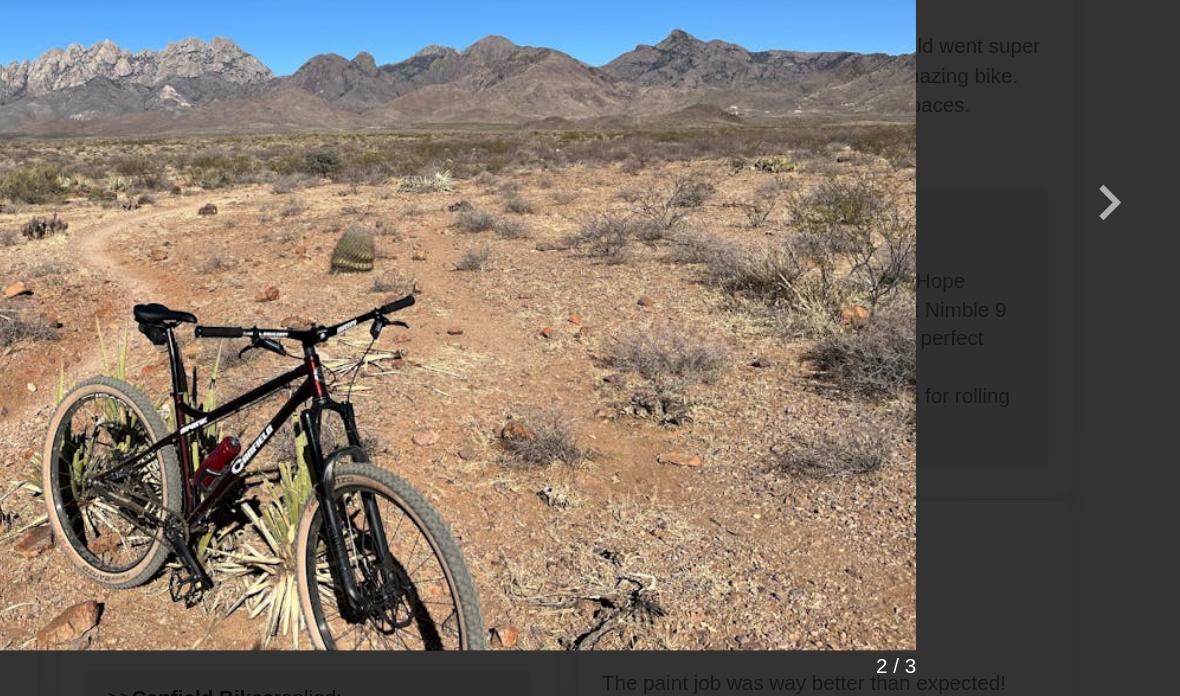 click at bounding box center [1132, 348] 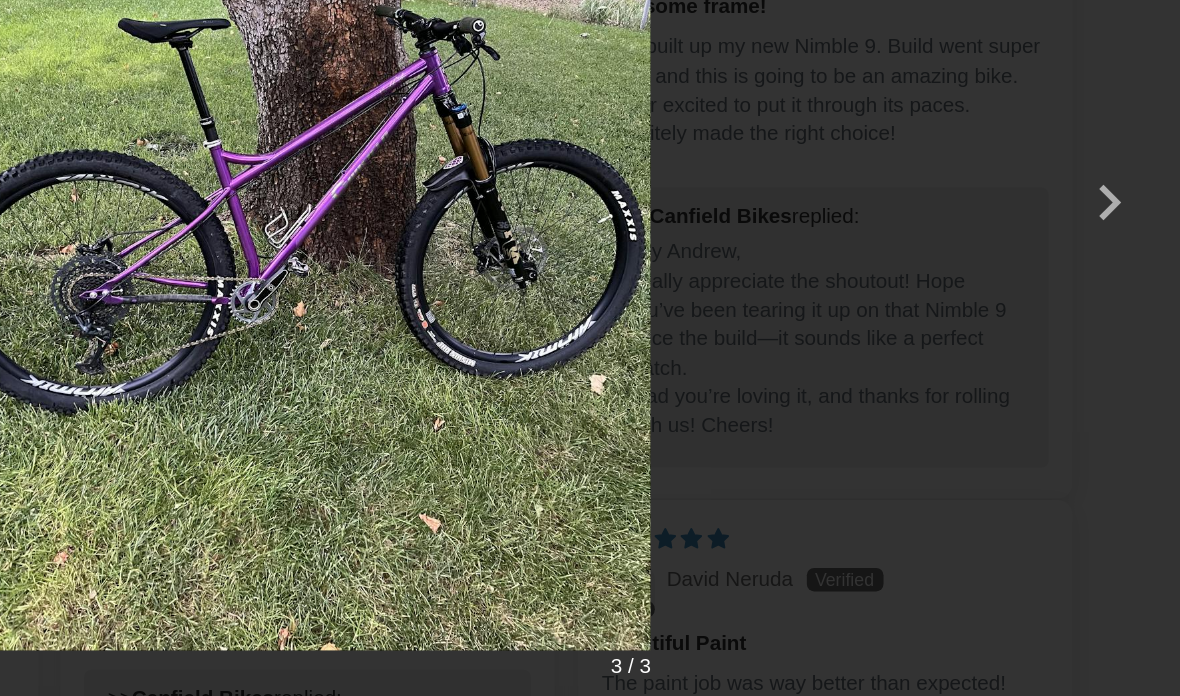 click at bounding box center [1132, 348] 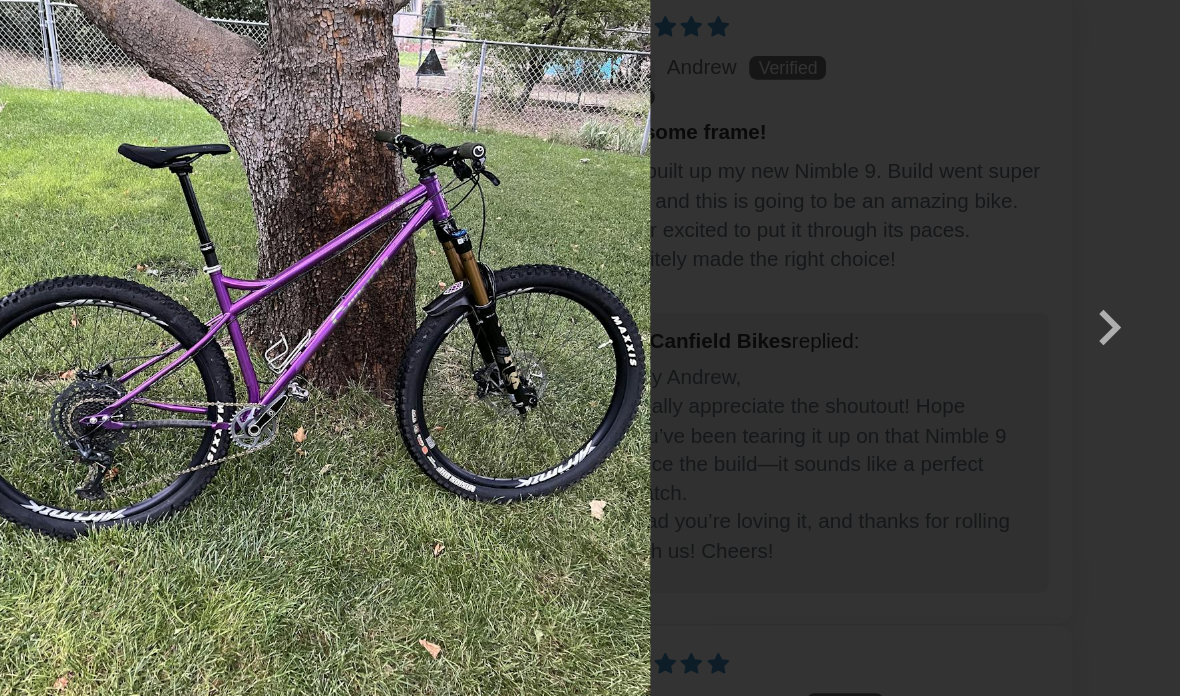 click at bounding box center [1132, 348] 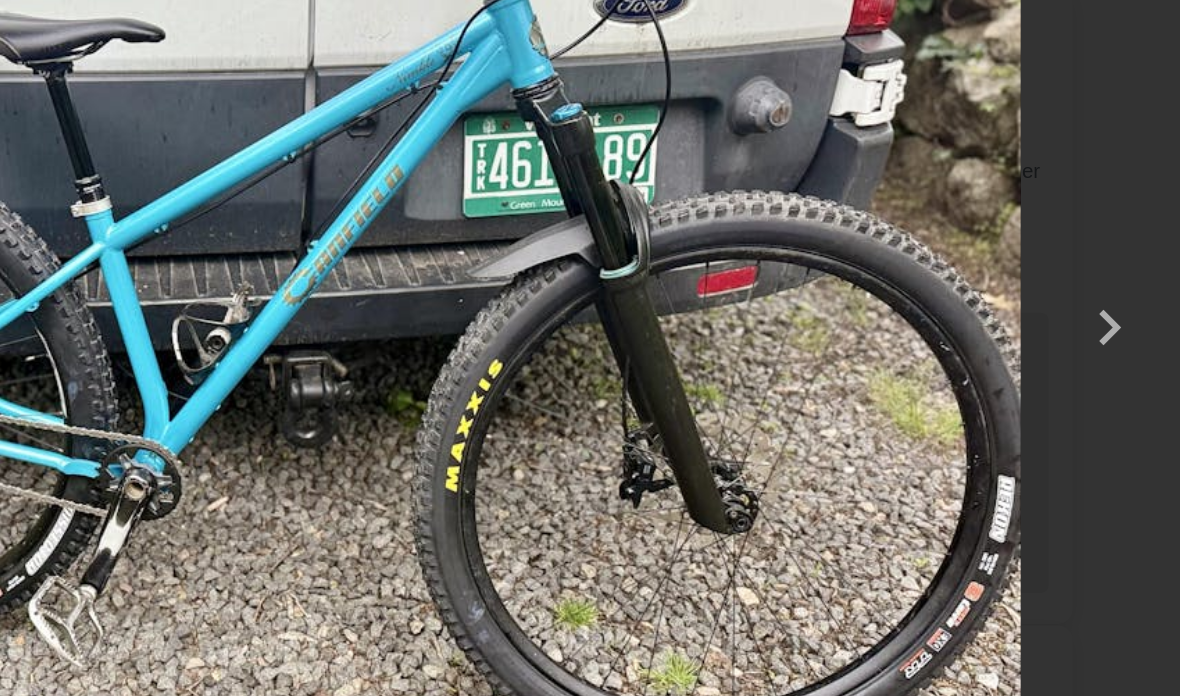 click at bounding box center [1132, 348] 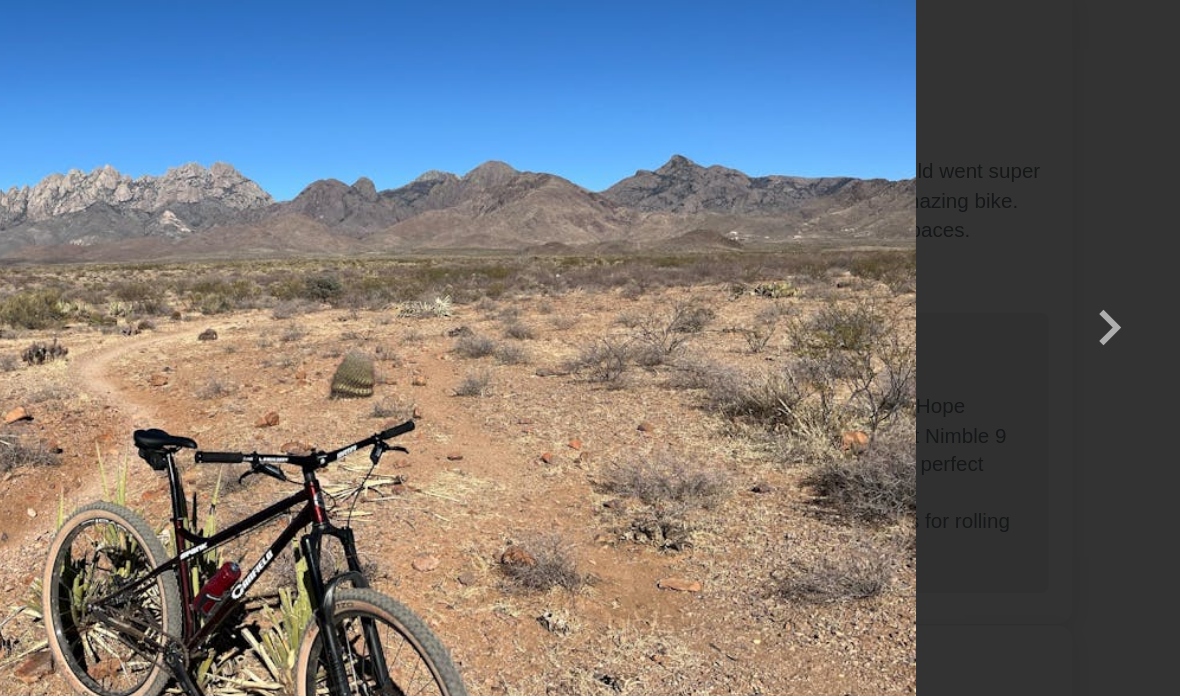 click at bounding box center (1132, 348) 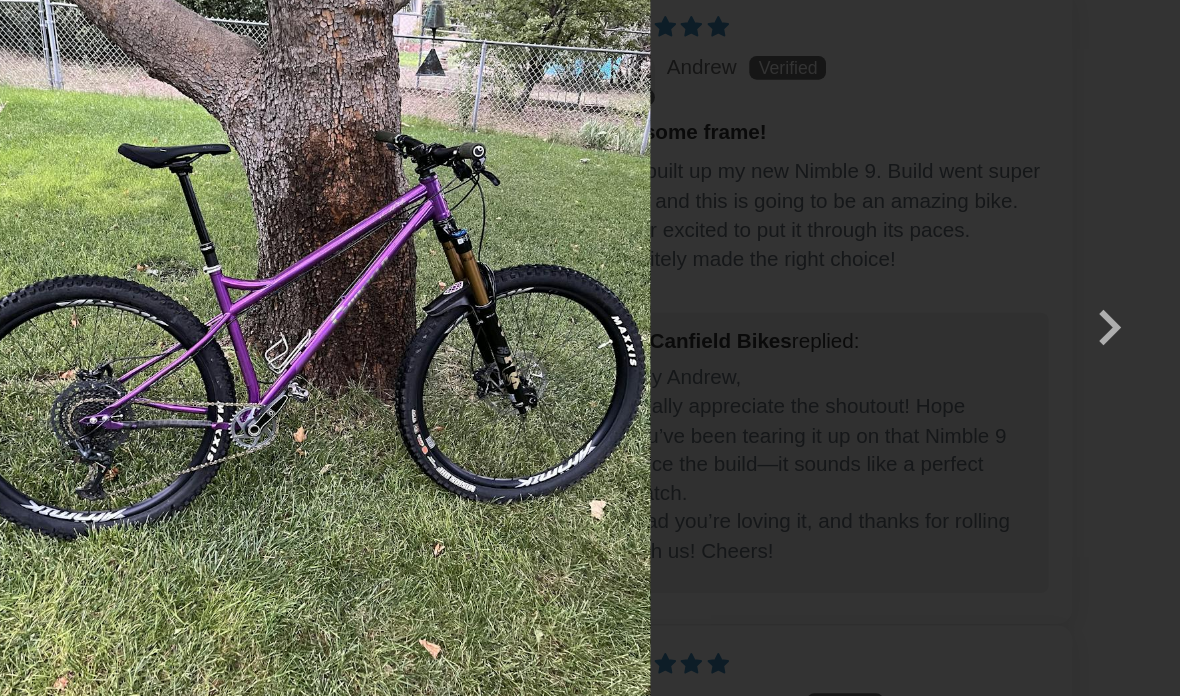 click at bounding box center (1132, 348) 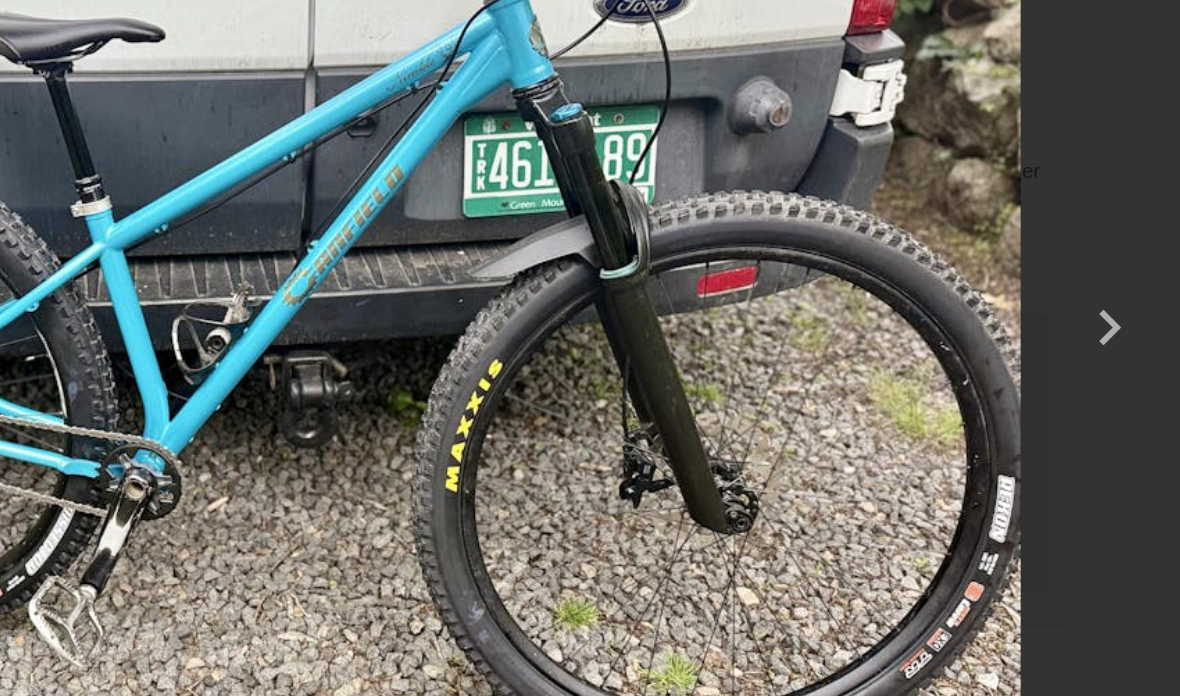 click at bounding box center (1132, 348) 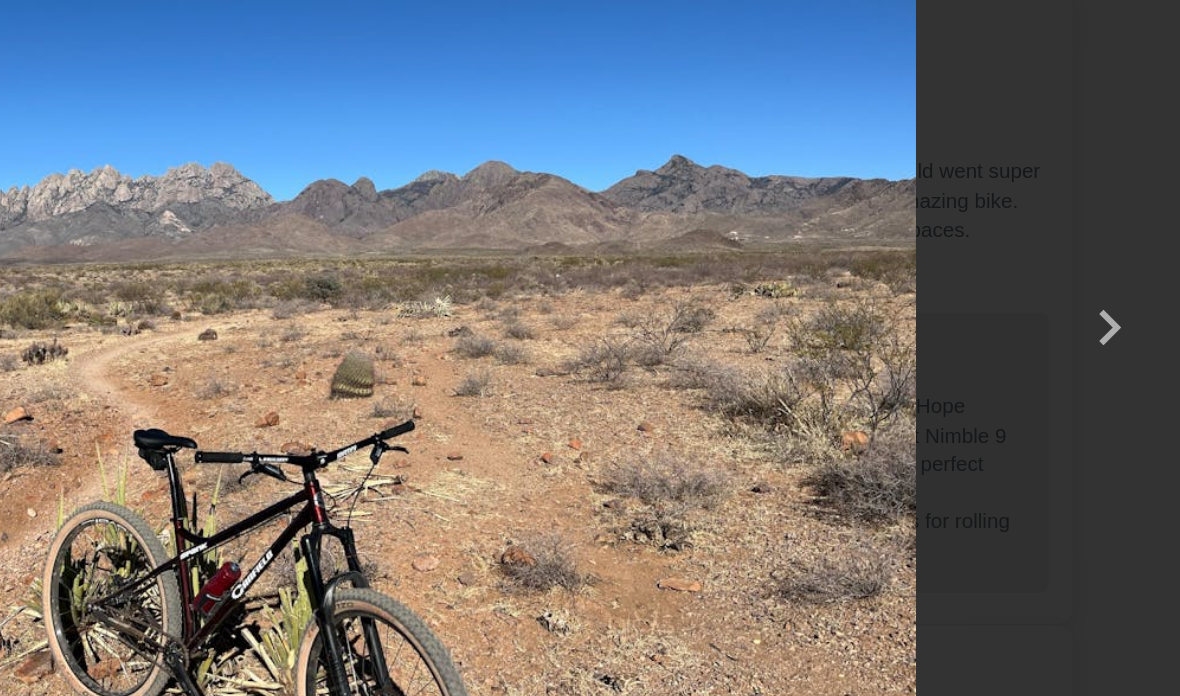 click at bounding box center [1132, 348] 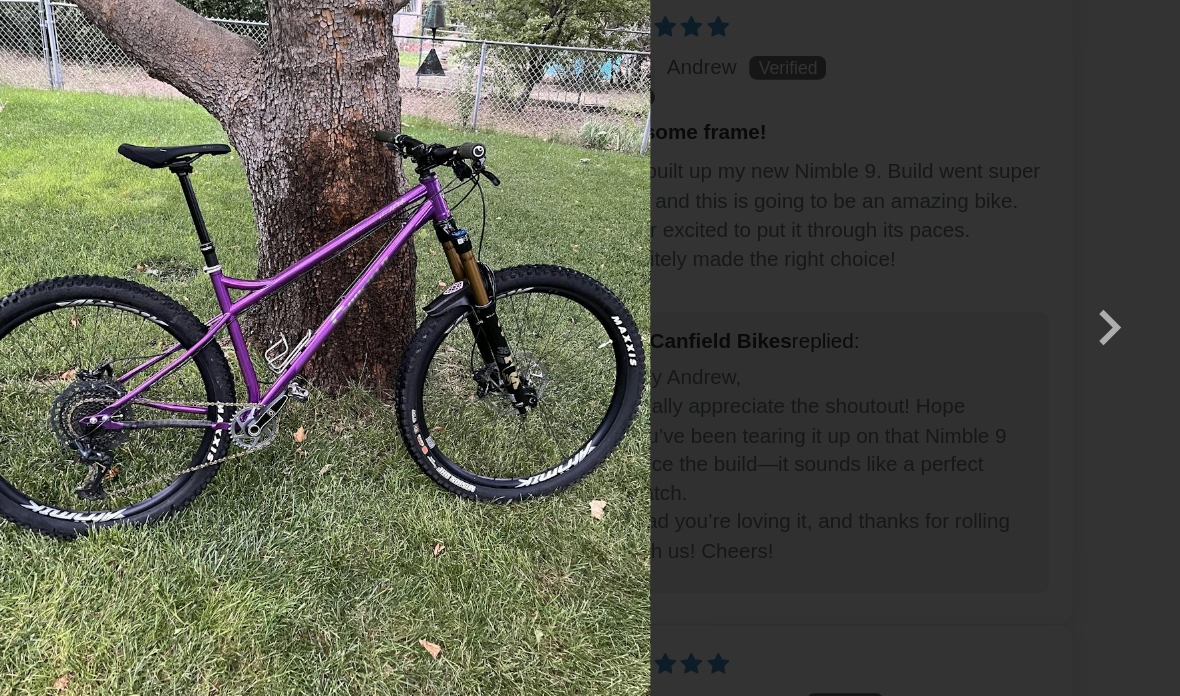 click at bounding box center (1132, 348) 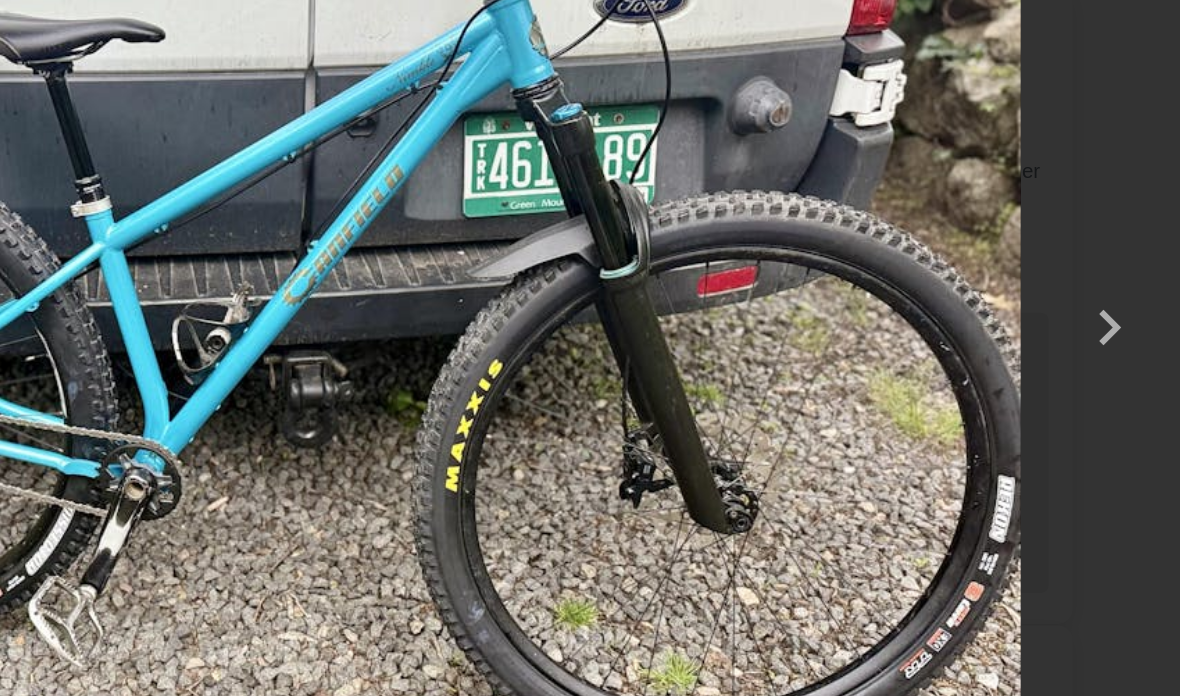 click at bounding box center [1132, 348] 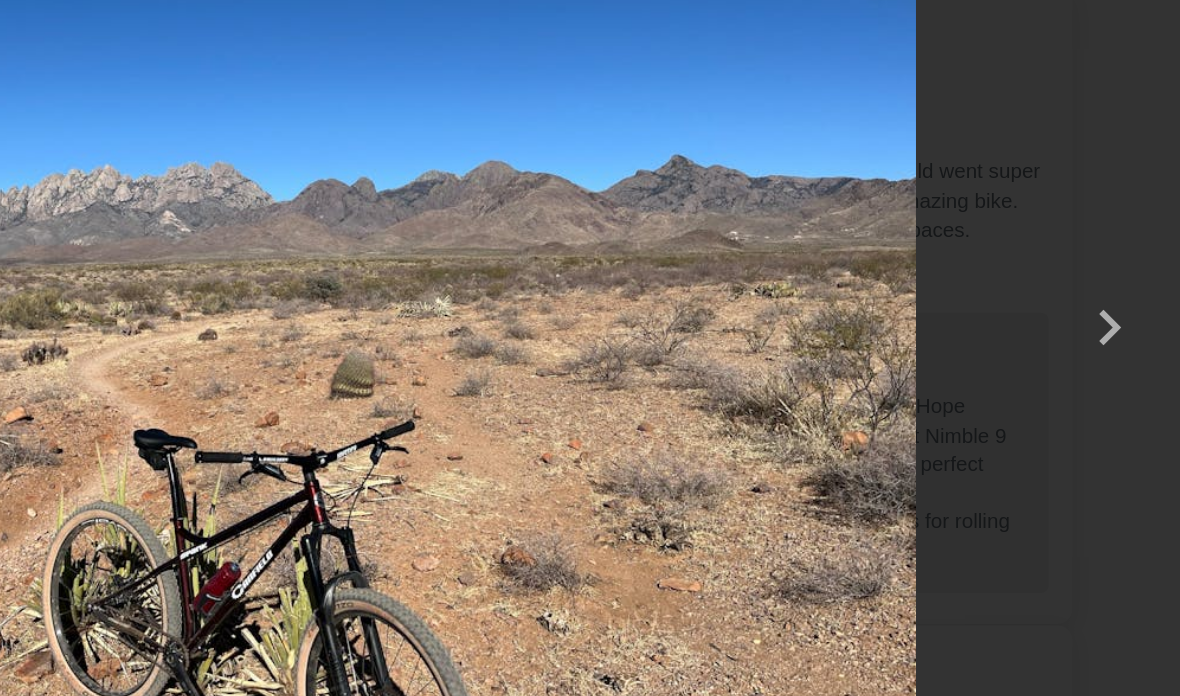 click at bounding box center [1132, 348] 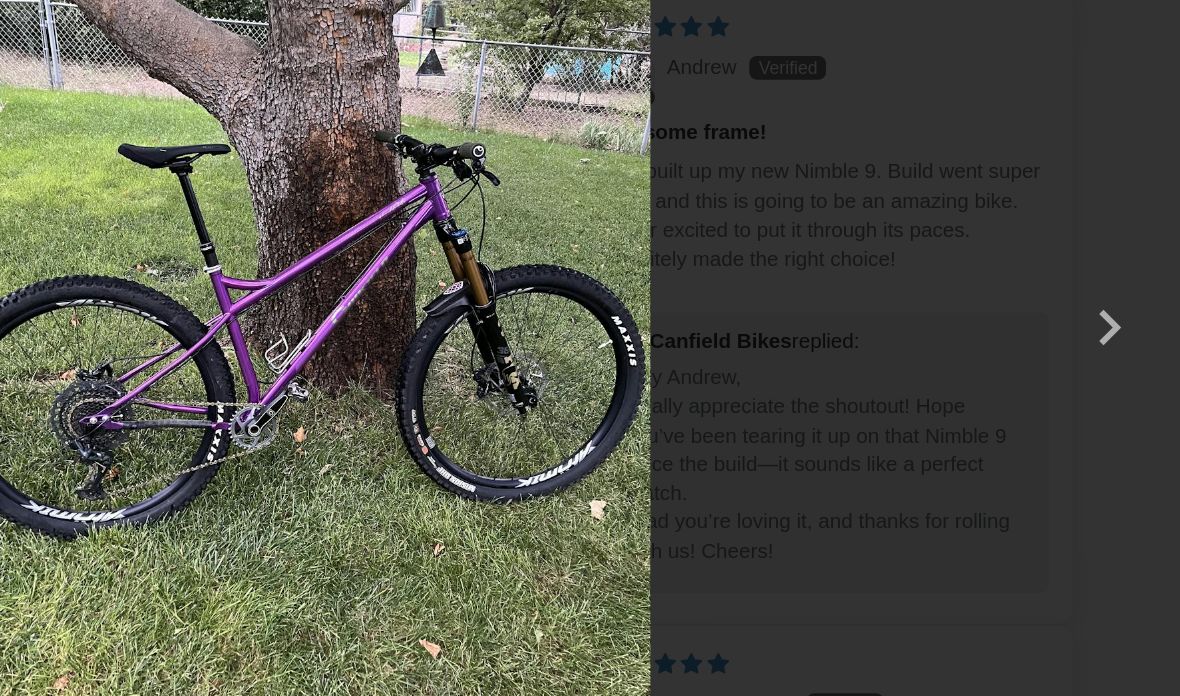 click at bounding box center (1132, 348) 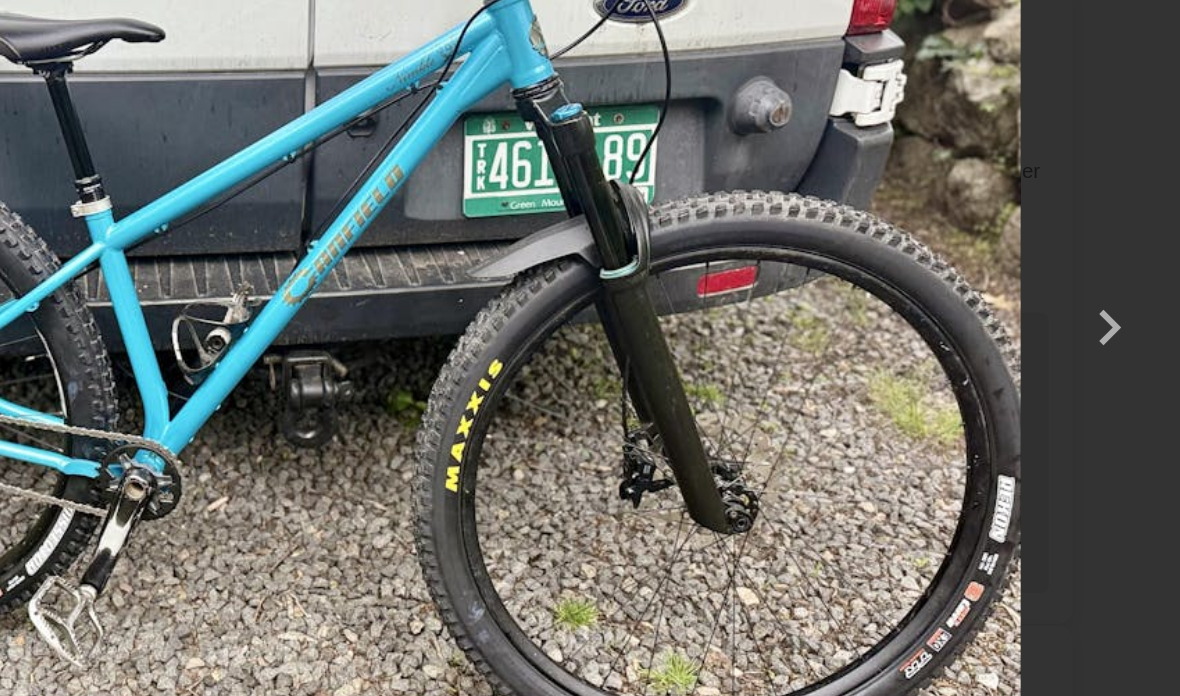 click at bounding box center (1132, 348) 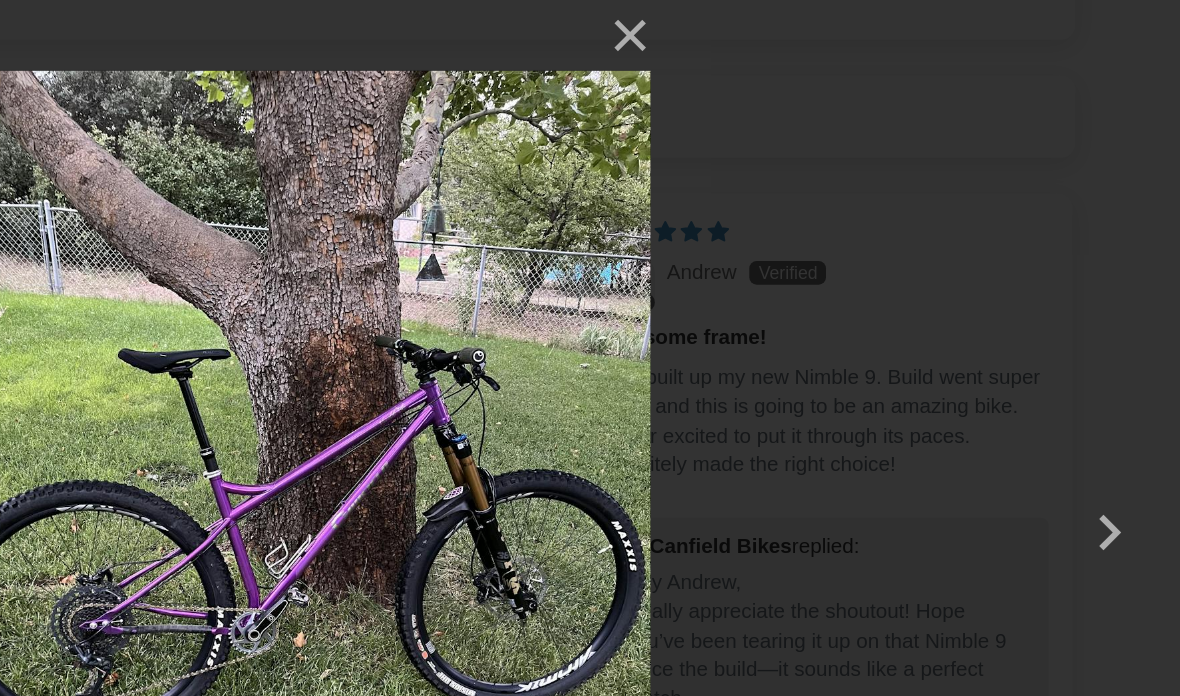 click on "×" at bounding box center [797, 24] 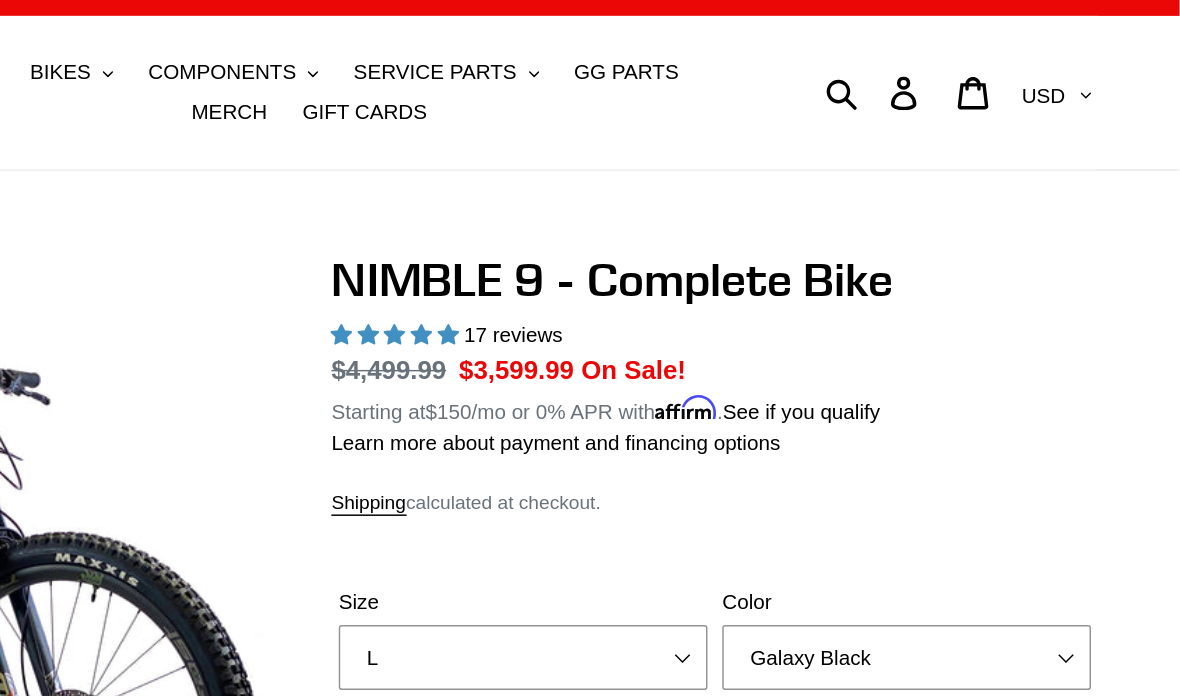 scroll, scrollTop: 0, scrollLeft: 0, axis: both 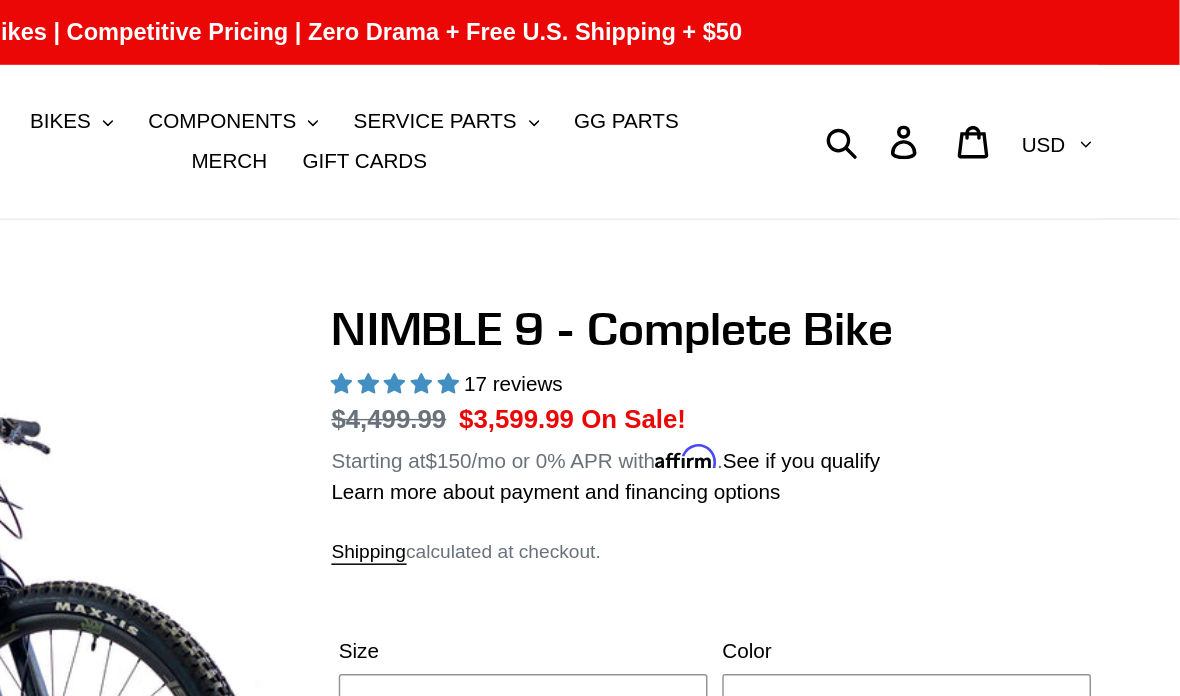 click on "BIKES" at bounding box center (421, 82) 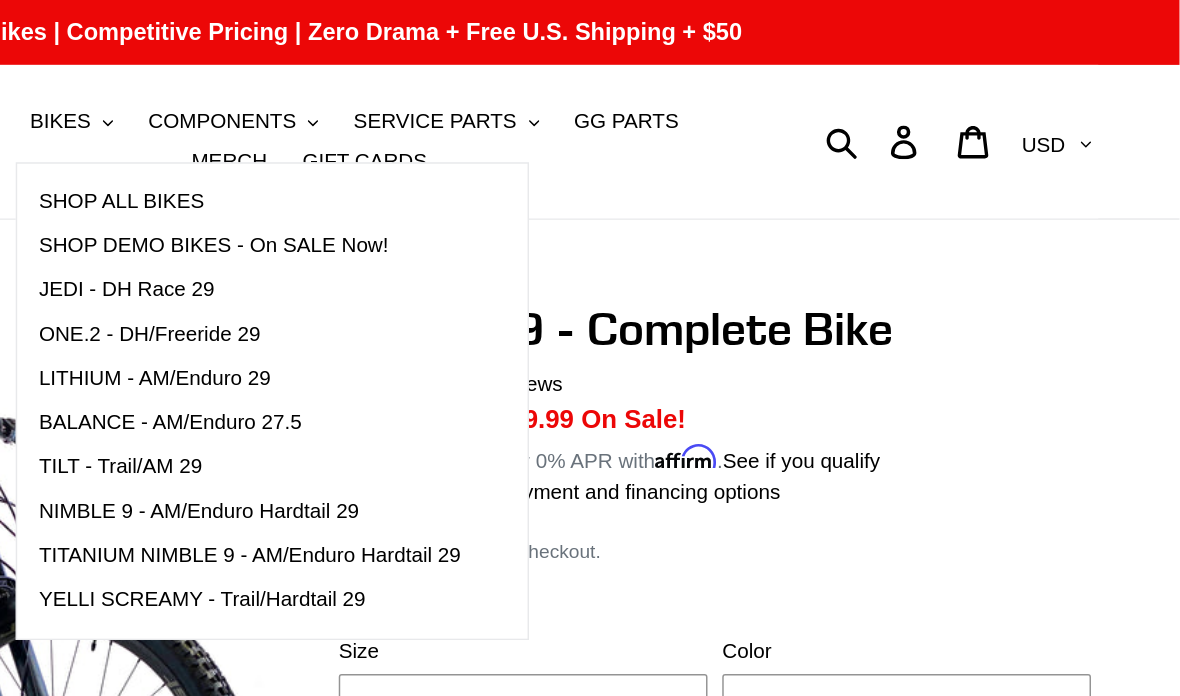 click on "TITANIUM NIMBLE 9 - AM/Enduro Hardtail 29" at bounding box center [550, 376] 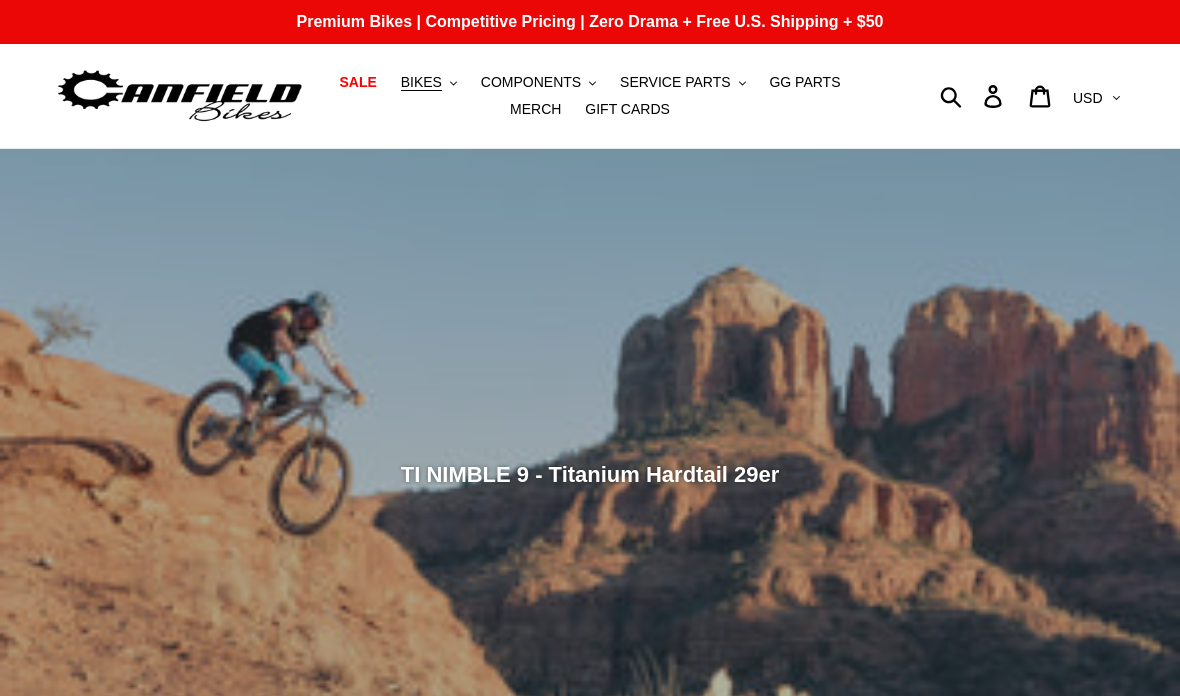 scroll, scrollTop: 0, scrollLeft: 0, axis: both 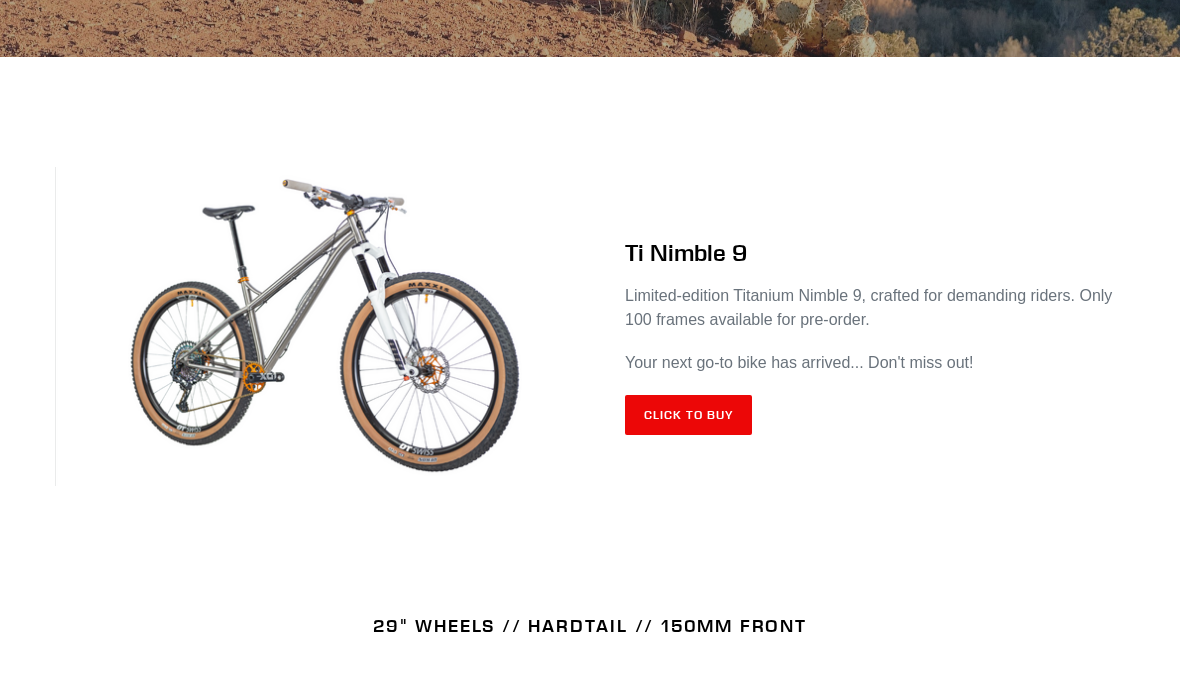 click at bounding box center (322, 326) 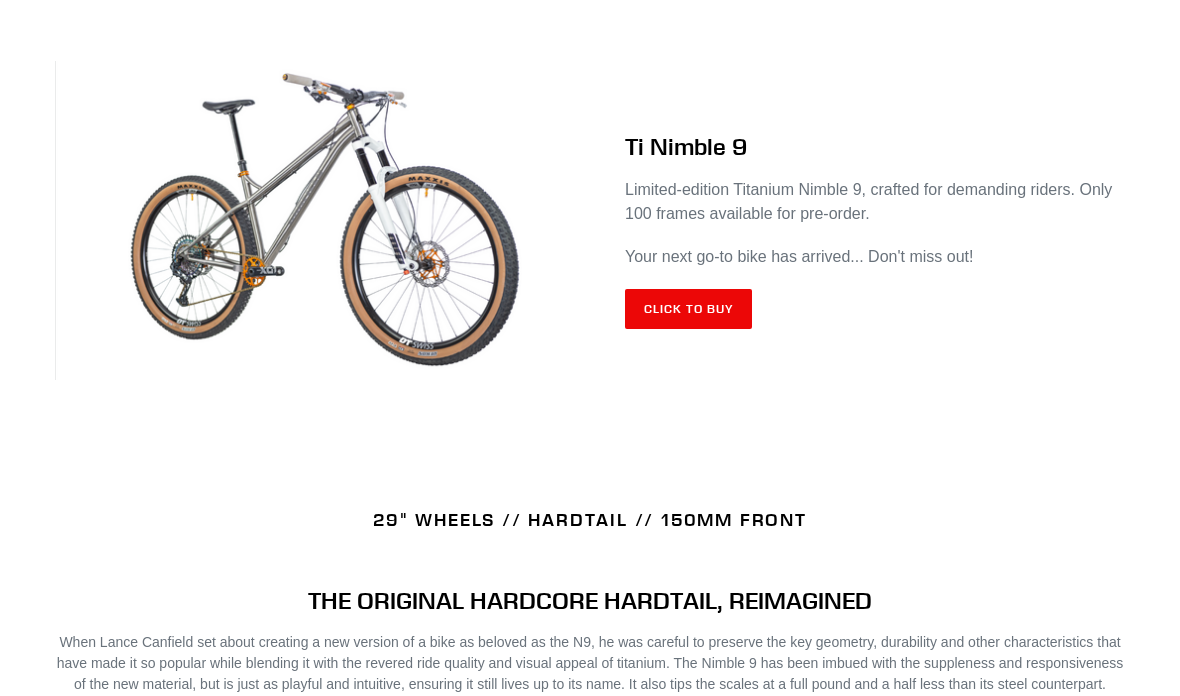 scroll, scrollTop: 847, scrollLeft: 0, axis: vertical 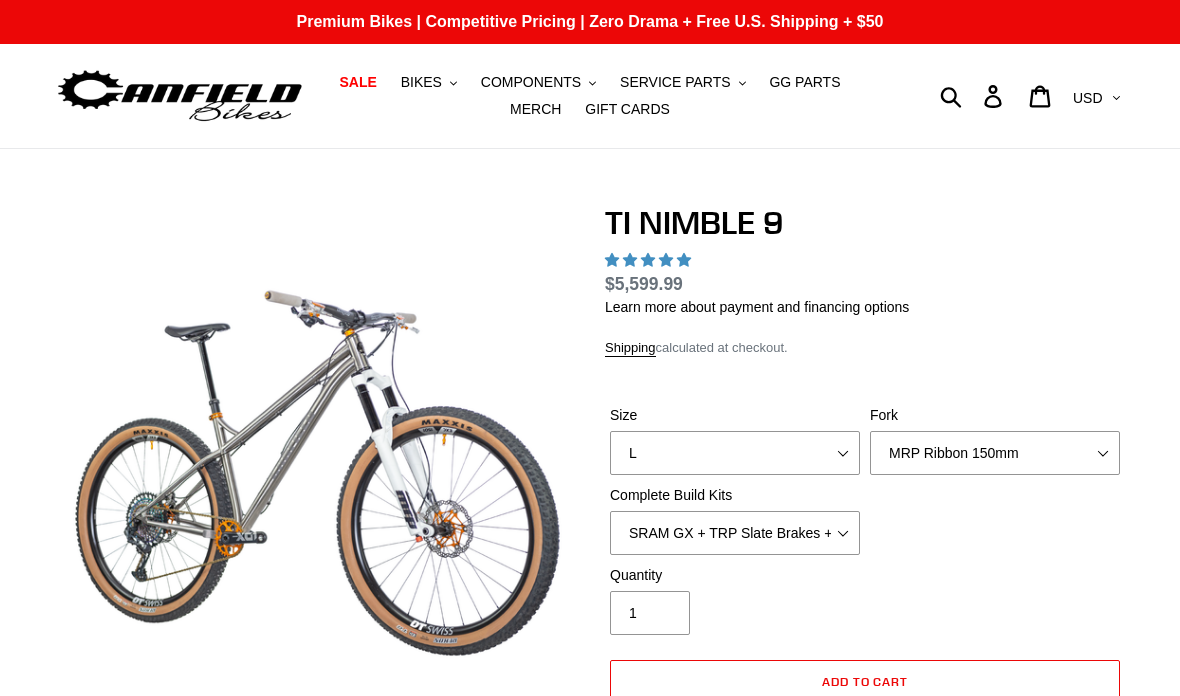 select on "highest-rating" 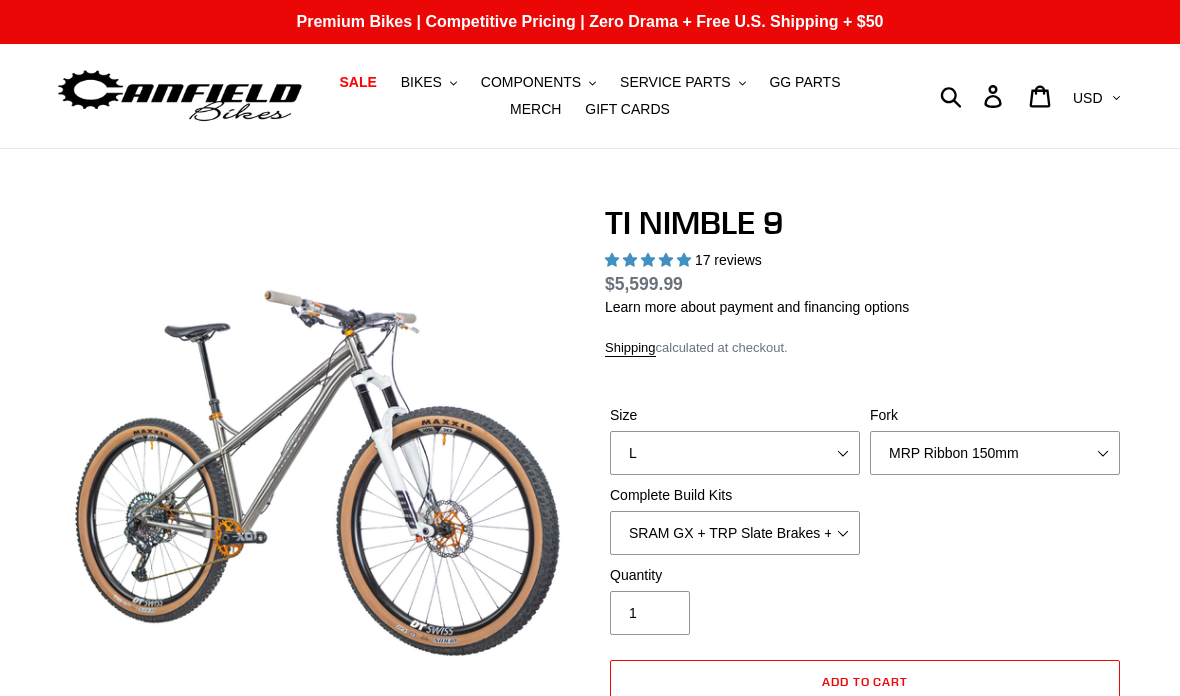scroll, scrollTop: 0, scrollLeft: 0, axis: both 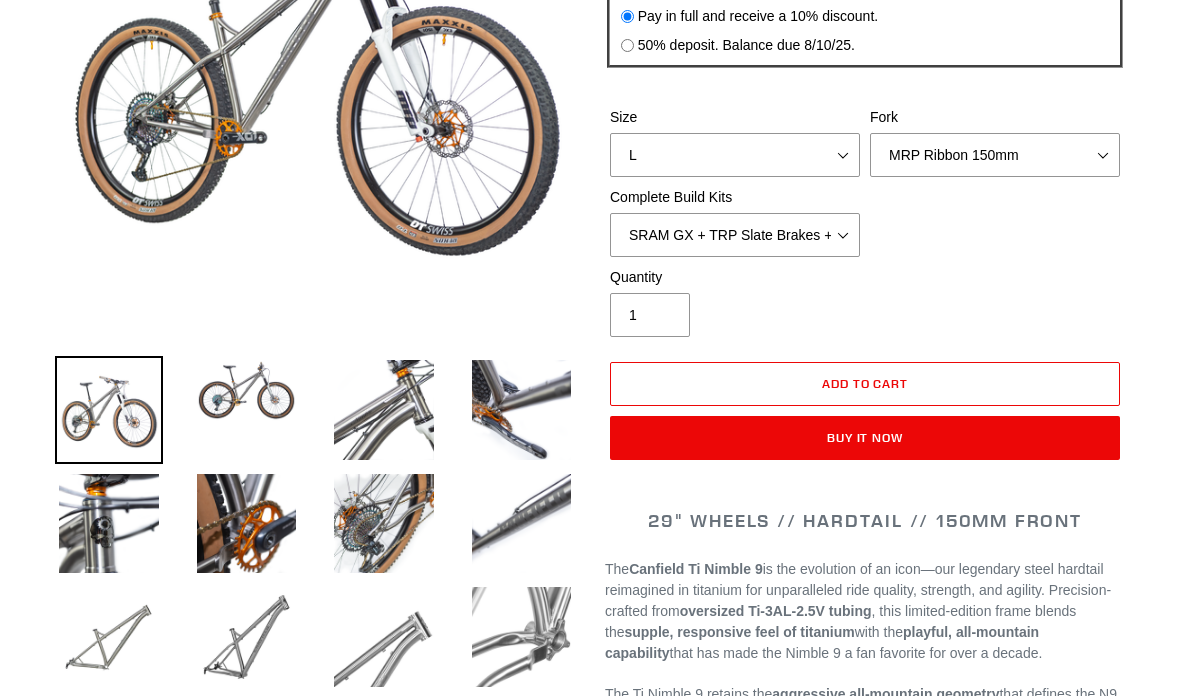 click on "SRAM GX + TRP Slate Brakes + Rotors + e13 LG-1 Wheels
SHIMANO XT + SHIMANO brakes + Rotors + e13 LG-1 Wheels
SRAM XO + Guide Brakes + Rotors + Atomik AL Wheels
SHIMANO XTR + HOPE Brakes + DT Swiss Carbon Wheels
Complete Build Kit - None (Contact us for Custom Builds)" at bounding box center [735, 236] 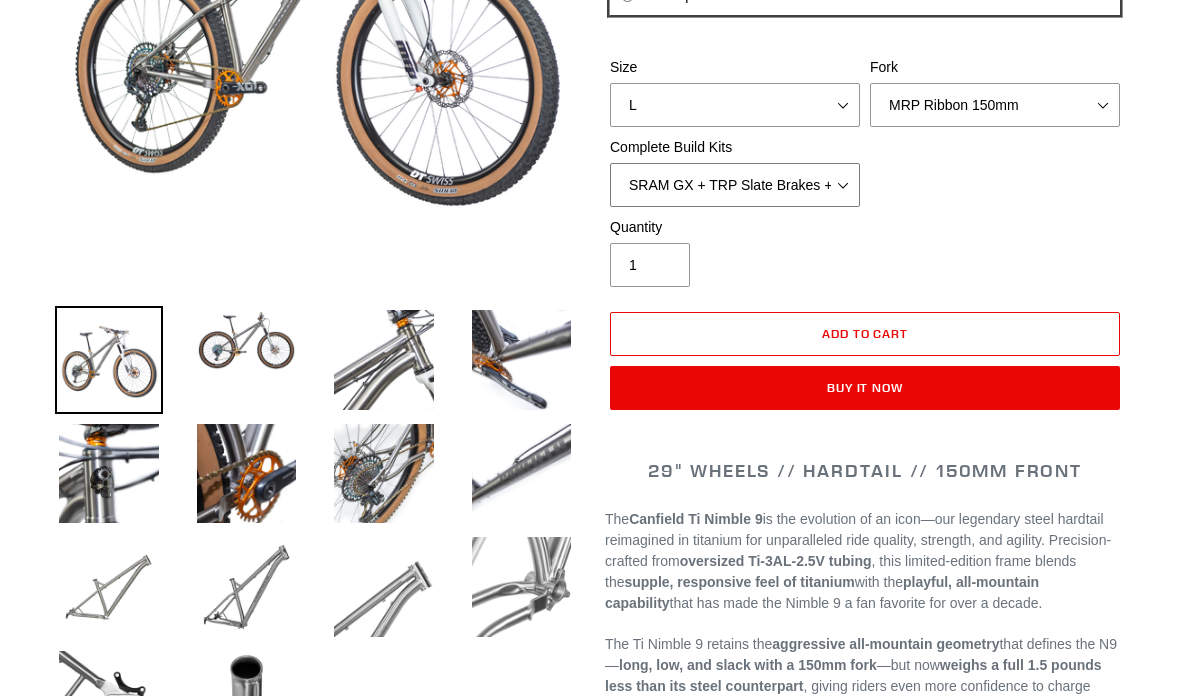scroll, scrollTop: 512, scrollLeft: 0, axis: vertical 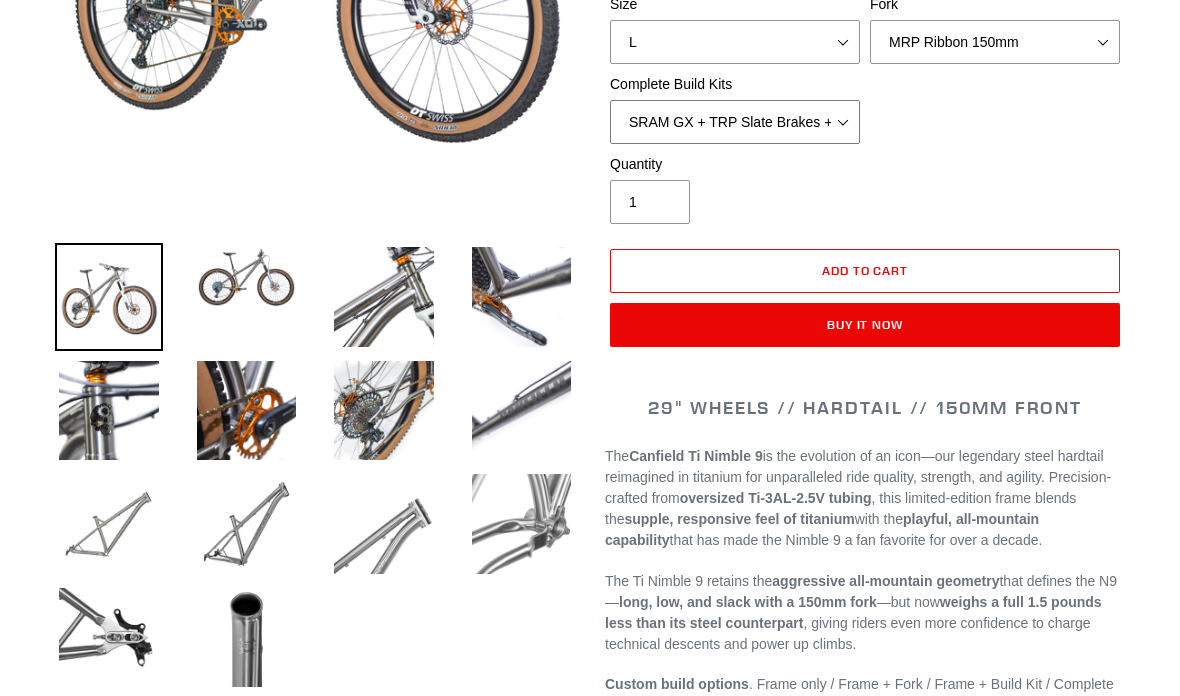 click on "SRAM GX + TRP Slate Brakes + Rotors + e13 LG-1 Wheels
SHIMANO XT + SHIMANO brakes + Rotors + e13 LG-1 Wheels
SRAM XO + Guide Brakes + Rotors + Atomik AL Wheels
SHIMANO XTR + HOPE Brakes + DT Swiss Carbon Wheels
Complete Build Kit - None (Contact us for Custom Builds)" at bounding box center [735, 123] 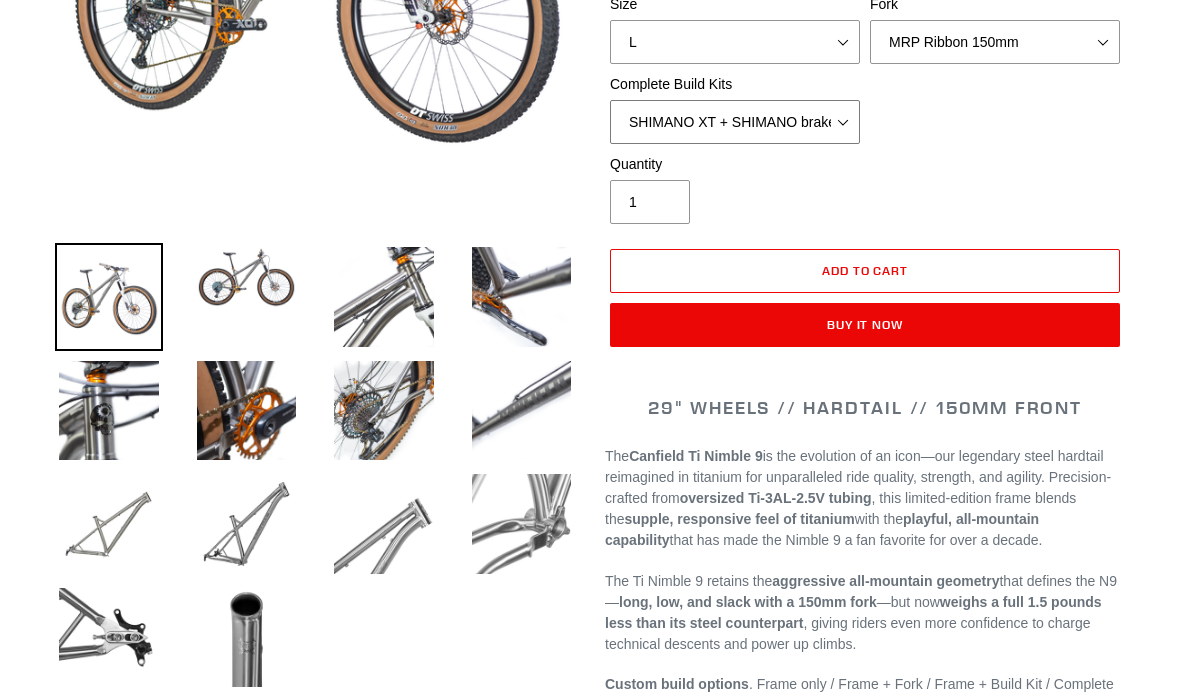 scroll, scrollTop: 593, scrollLeft: 0, axis: vertical 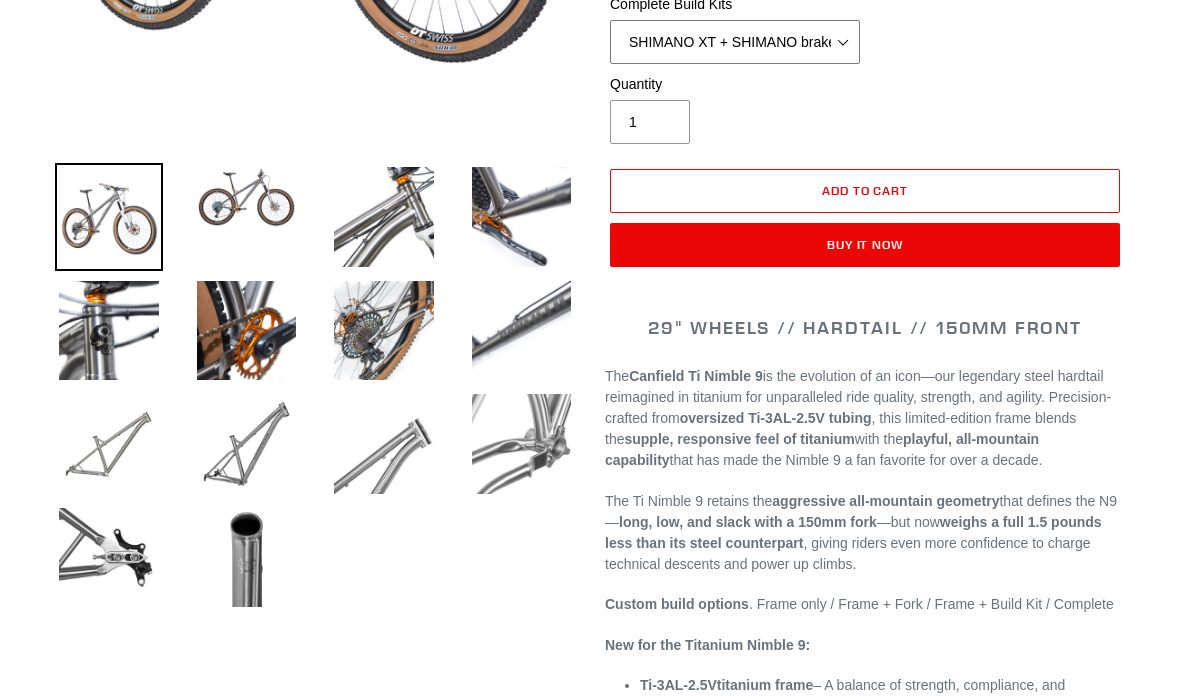 click on "SRAM GX + TRP Slate Brakes + Rotors + e13 LG-1 Wheels
SHIMANO XT + SHIMANO brakes + Rotors + e13 LG-1 Wheels
SRAM XO + Guide Brakes + Rotors + Atomik AL Wheels
SHIMANO XTR + HOPE Brakes + DT Swiss Carbon Wheels
Complete Build Kit - None (Contact us for Custom Builds)" at bounding box center (735, 42) 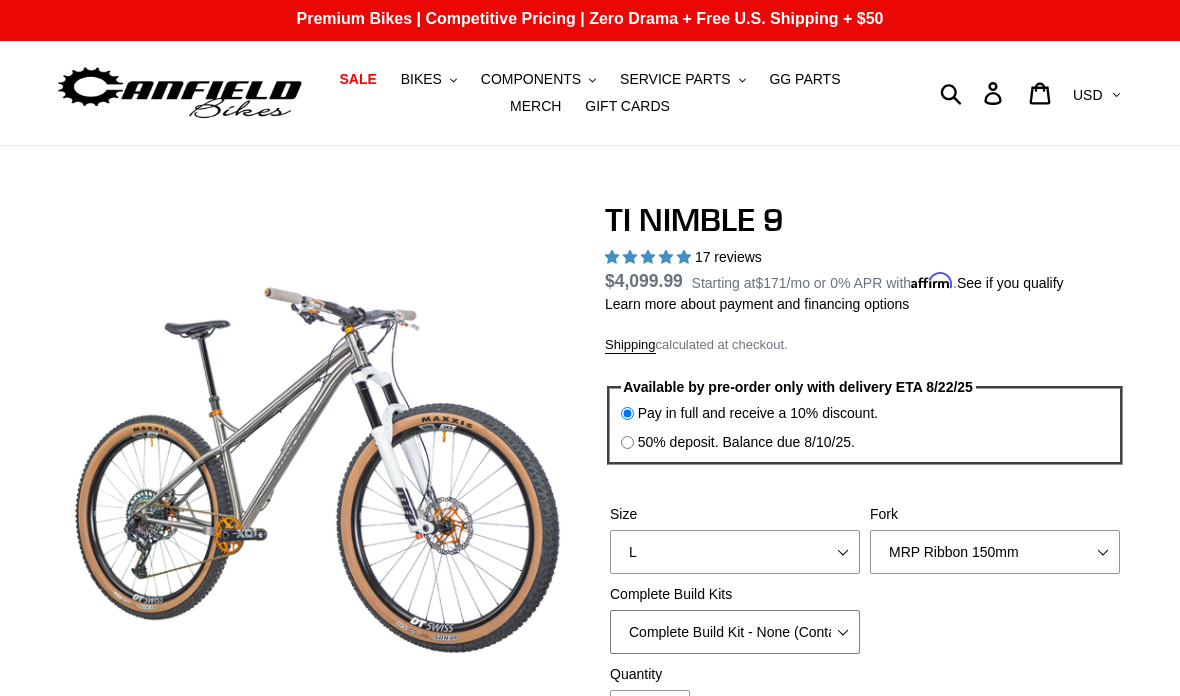 scroll, scrollTop: 0, scrollLeft: 0, axis: both 